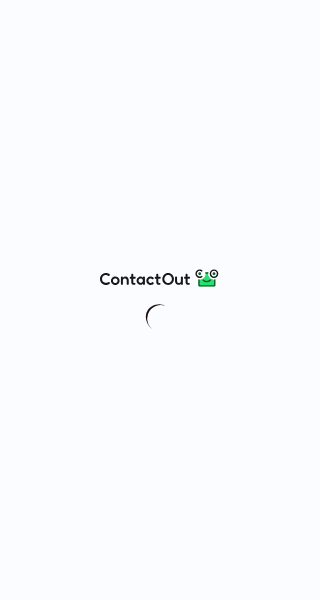 scroll, scrollTop: 0, scrollLeft: 0, axis: both 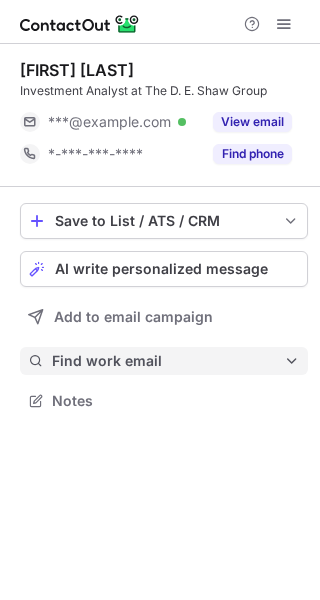 click on "Find work email" at bounding box center [168, 361] 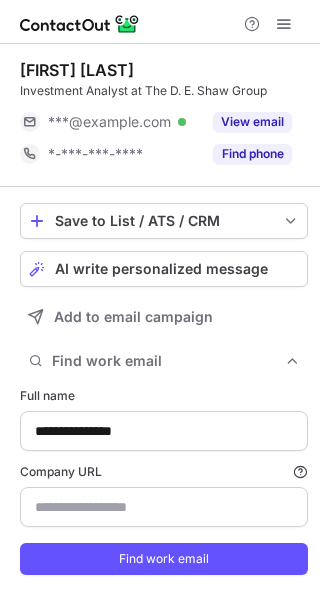 scroll, scrollTop: 9, scrollLeft: 9, axis: both 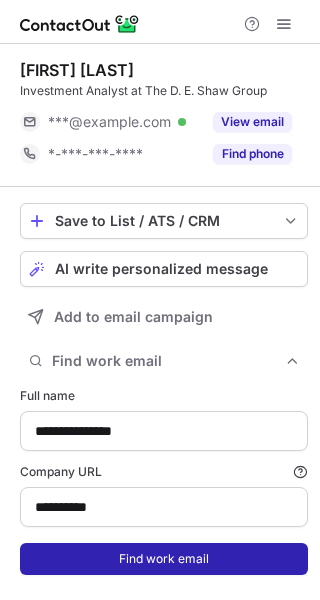 click on "Find work email" at bounding box center [164, 559] 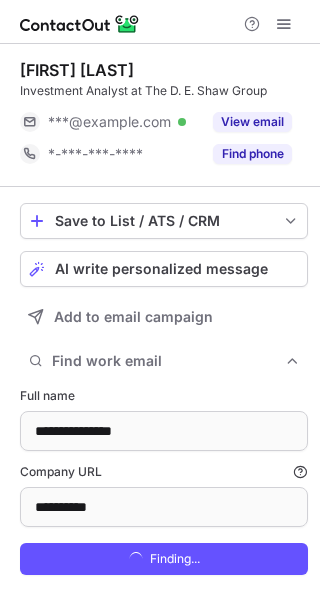 scroll, scrollTop: 9, scrollLeft: 9, axis: both 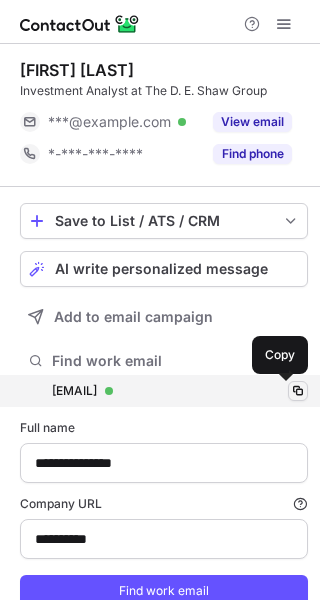 click at bounding box center [298, 391] 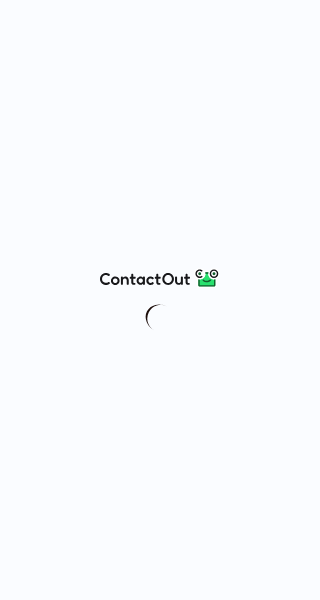 scroll, scrollTop: 0, scrollLeft: 0, axis: both 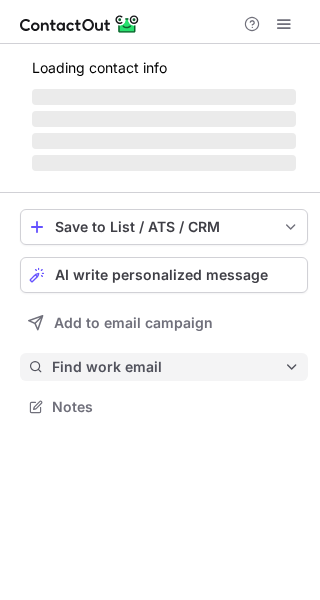 click on "Save to List / ATS / CRM List Select Lever Connect Greenhouse Connect Salesforce Connect Hubspot Connect Bullhorn Connect Zapier (100+ Applications) Connect Request a new integration AI write personalized message Add to email campaign Find work email Notes" at bounding box center (164, 315) 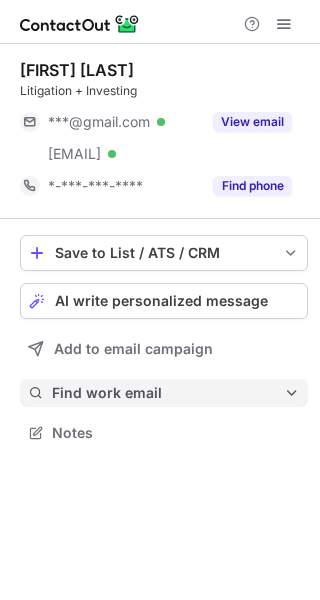 click on "Find work email" at bounding box center [168, 393] 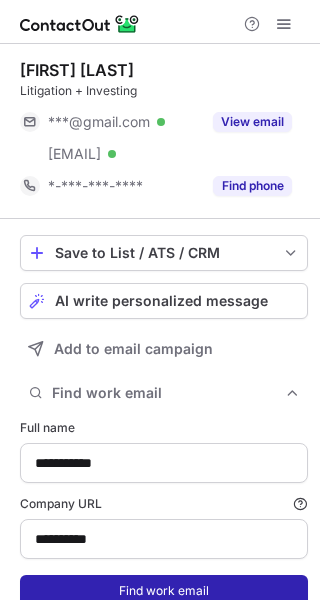 click on "Find work email" at bounding box center [164, 591] 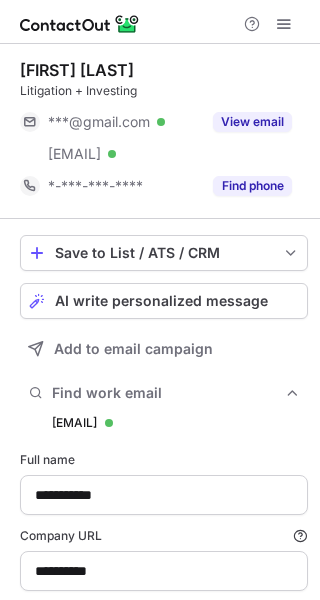 scroll, scrollTop: 9, scrollLeft: 9, axis: both 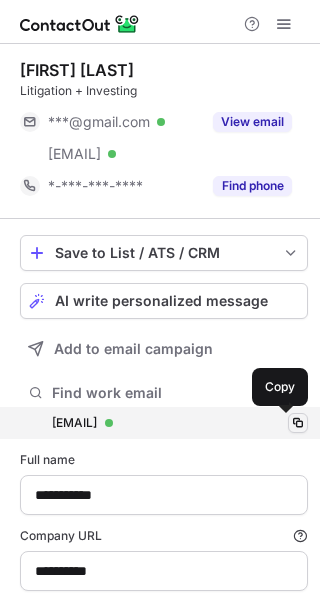 click at bounding box center (298, 423) 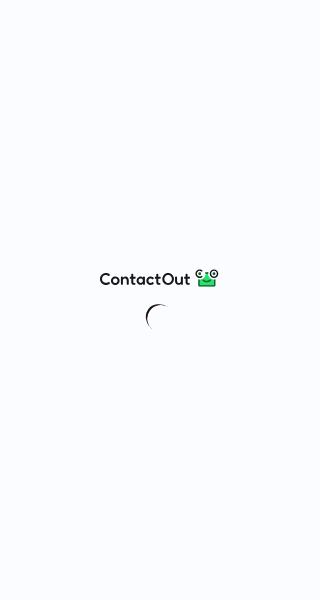 scroll, scrollTop: 0, scrollLeft: 0, axis: both 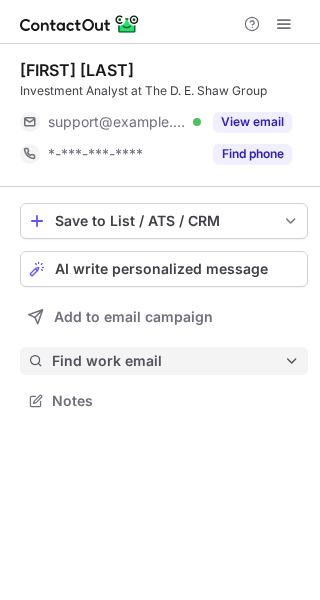 click on "Find work email" at bounding box center [168, 361] 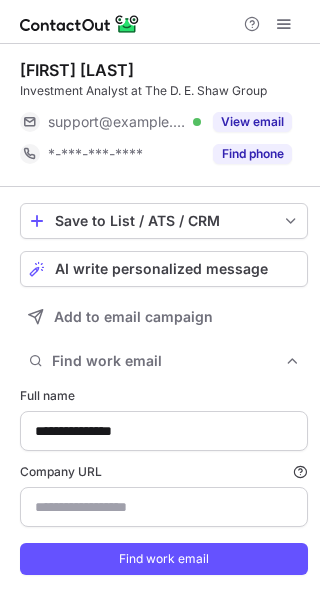type on "**********" 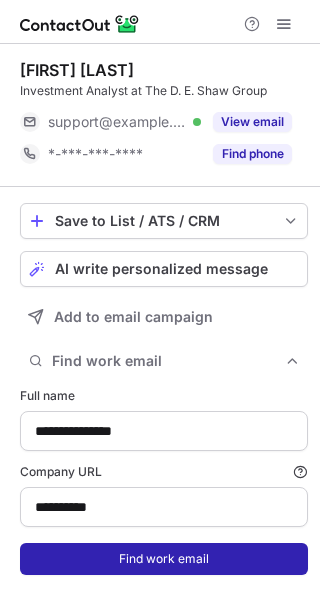 click on "Find work email" at bounding box center [164, 559] 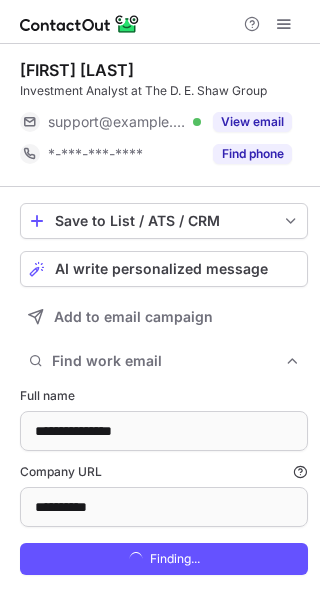 scroll, scrollTop: 9, scrollLeft: 9, axis: both 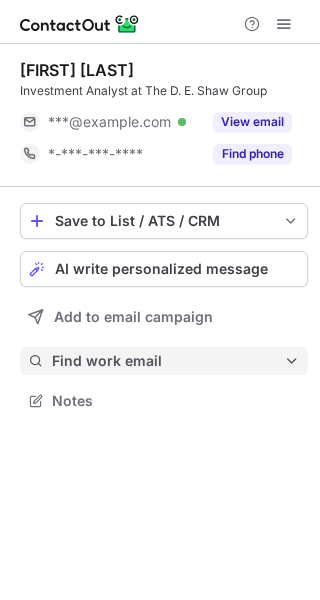 click on "Find work email" at bounding box center [168, 361] 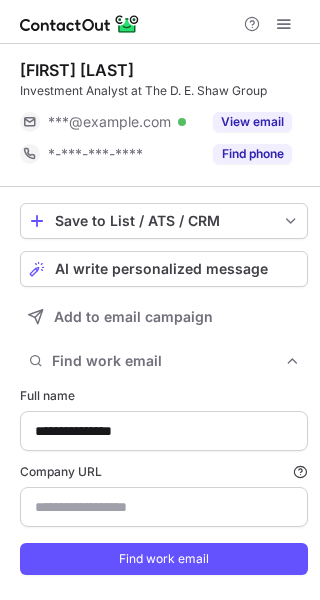 type on "**********" 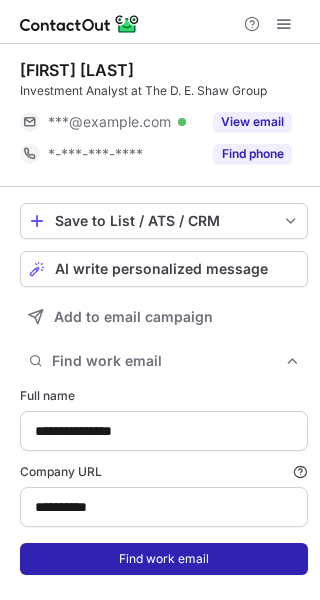 click on "Find work email" at bounding box center [164, 559] 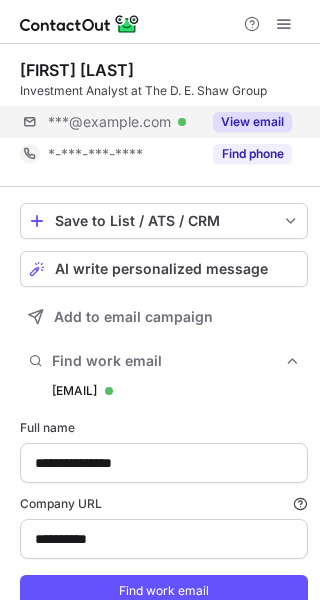 scroll, scrollTop: 9, scrollLeft: 9, axis: both 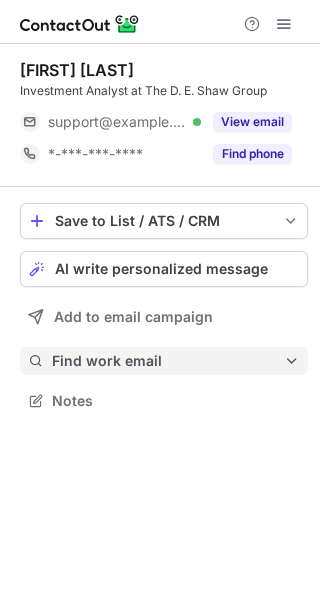click on "Find work email" at bounding box center (164, 361) 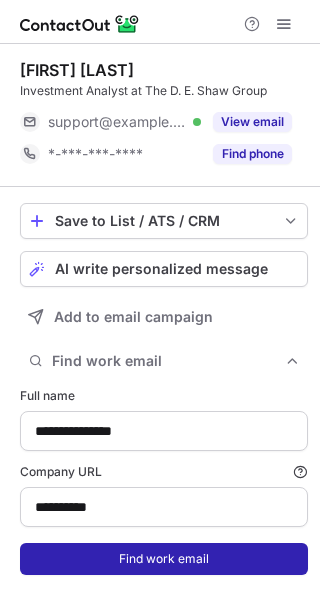 click on "Find work email" at bounding box center [164, 559] 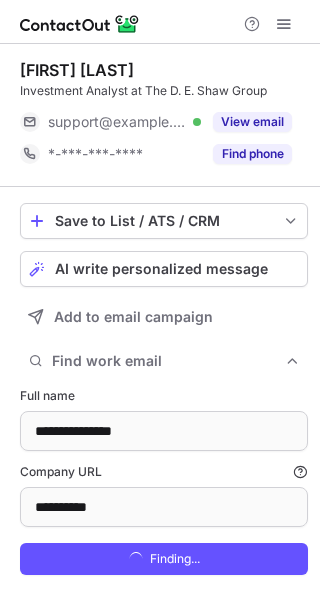 scroll, scrollTop: 9, scrollLeft: 9, axis: both 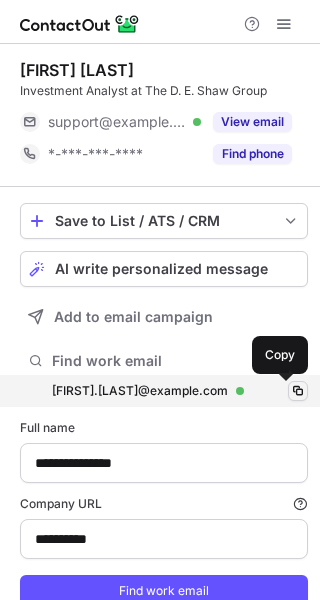 click at bounding box center [298, 391] 